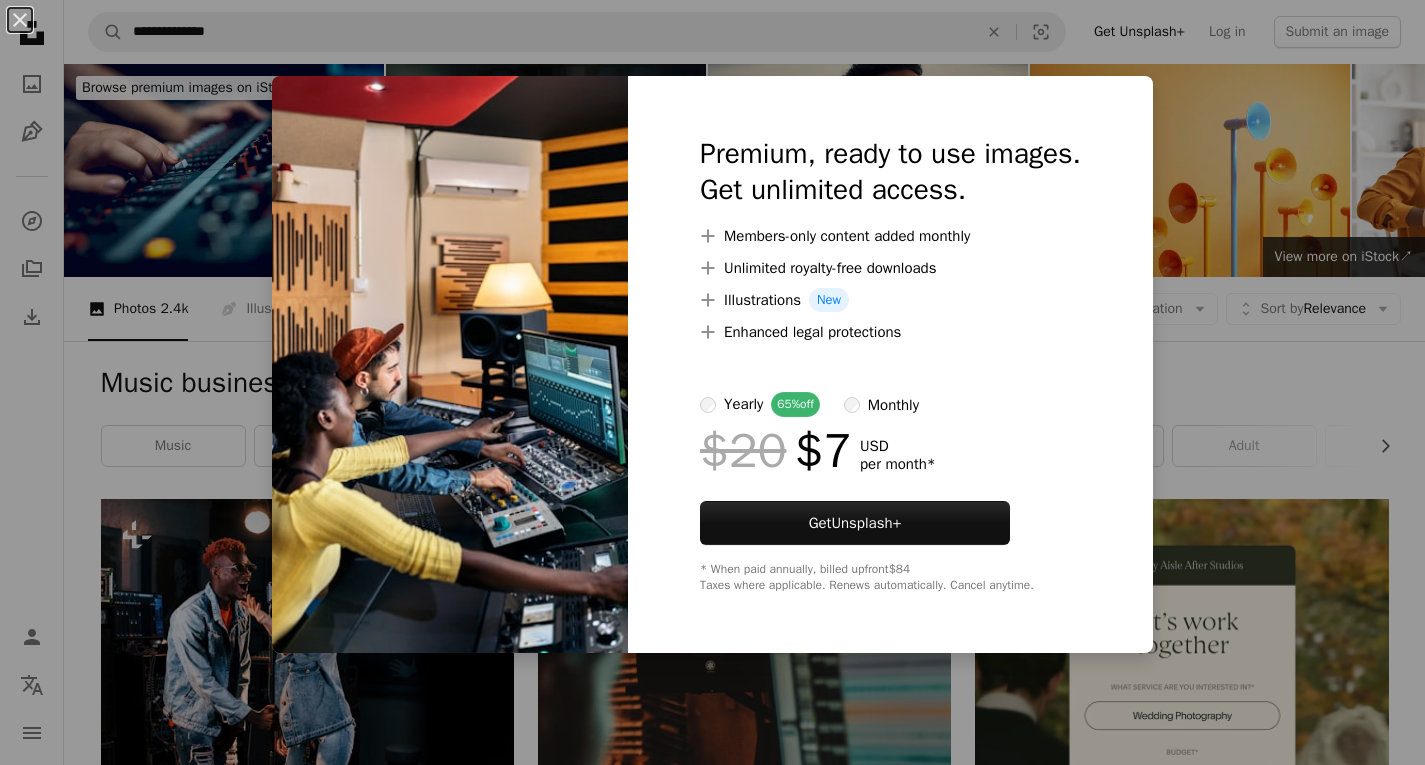 scroll, scrollTop: 2023, scrollLeft: 0, axis: vertical 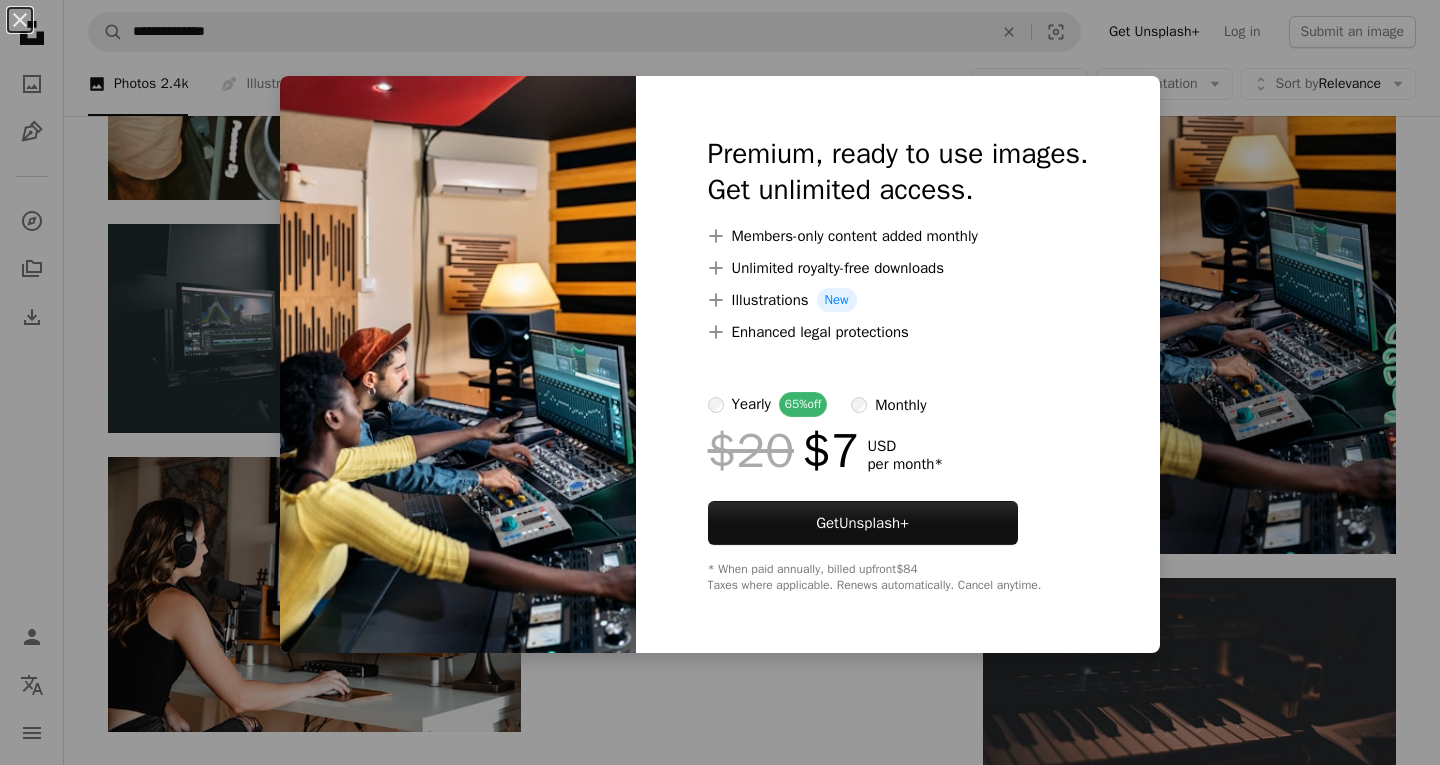 click on "yearly 65%  off monthly $20   $7 USD per month * Get  Unsplash+ * When paid annually, billed upfront  $84 Taxes where applicable. Renews automatically. Cancel anytime." at bounding box center [898, 492] 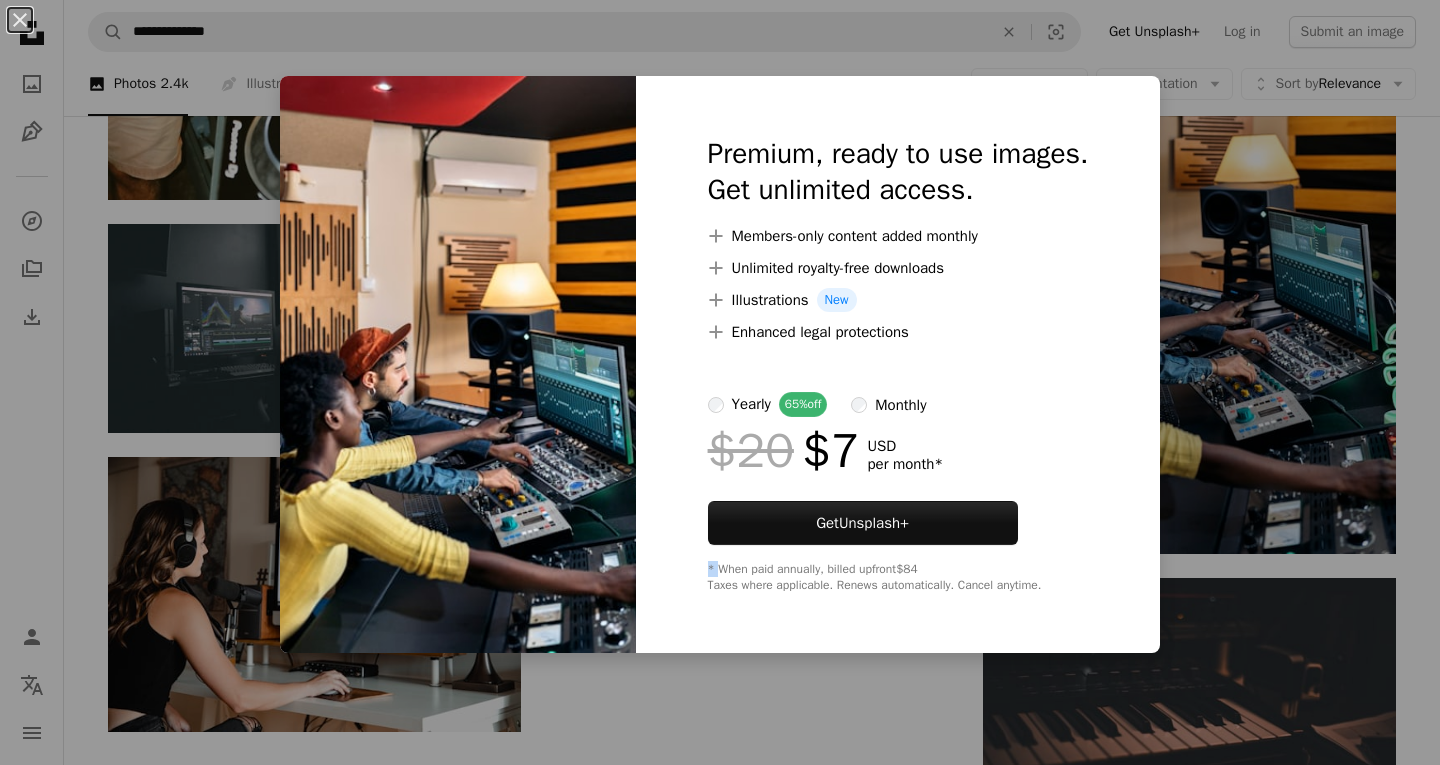 click on "yearly 65%  off monthly $20   $7 USD per month * Get  Unsplash+ * When paid annually, billed upfront  $84 Taxes where applicable. Renews automatically. Cancel anytime." at bounding box center (898, 492) 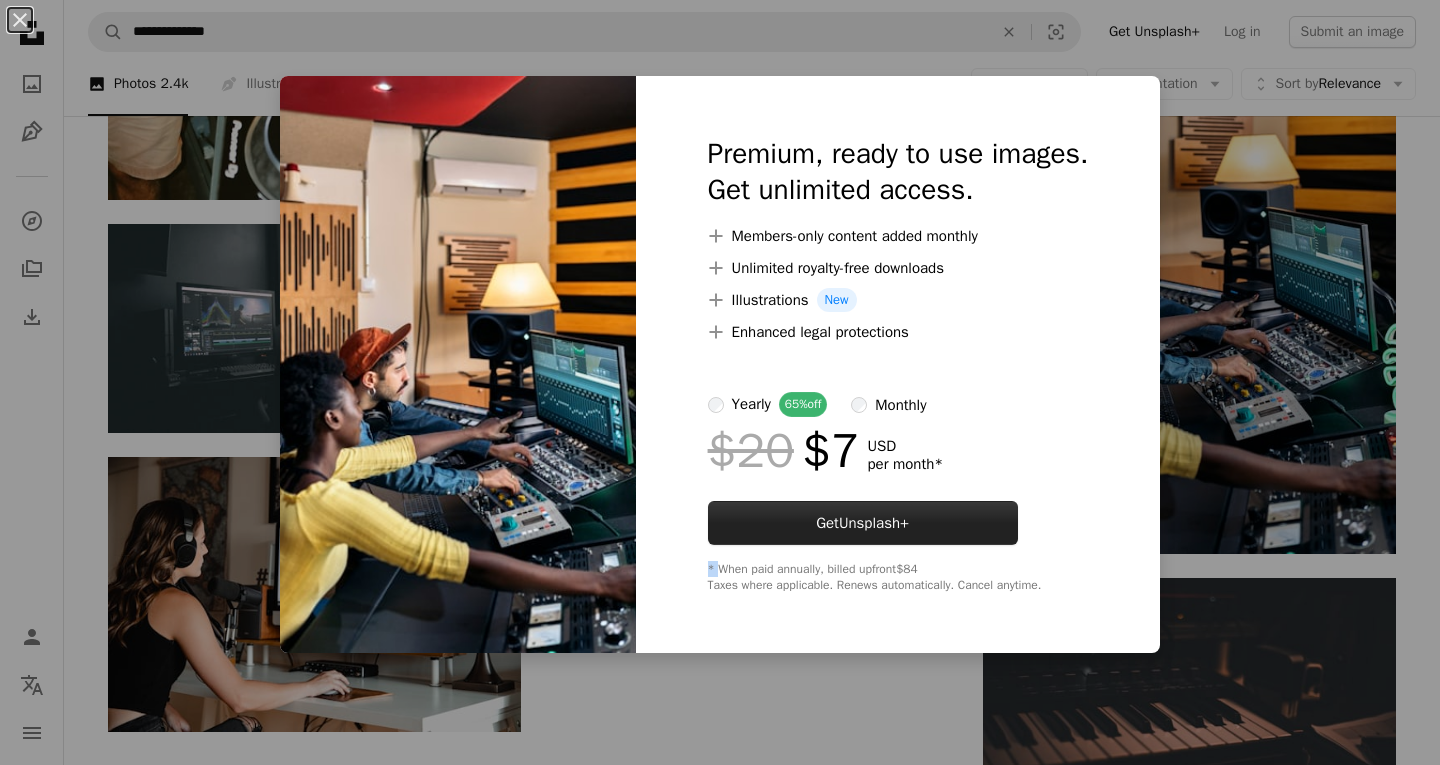 click on "Get  Unsplash+" at bounding box center (863, 523) 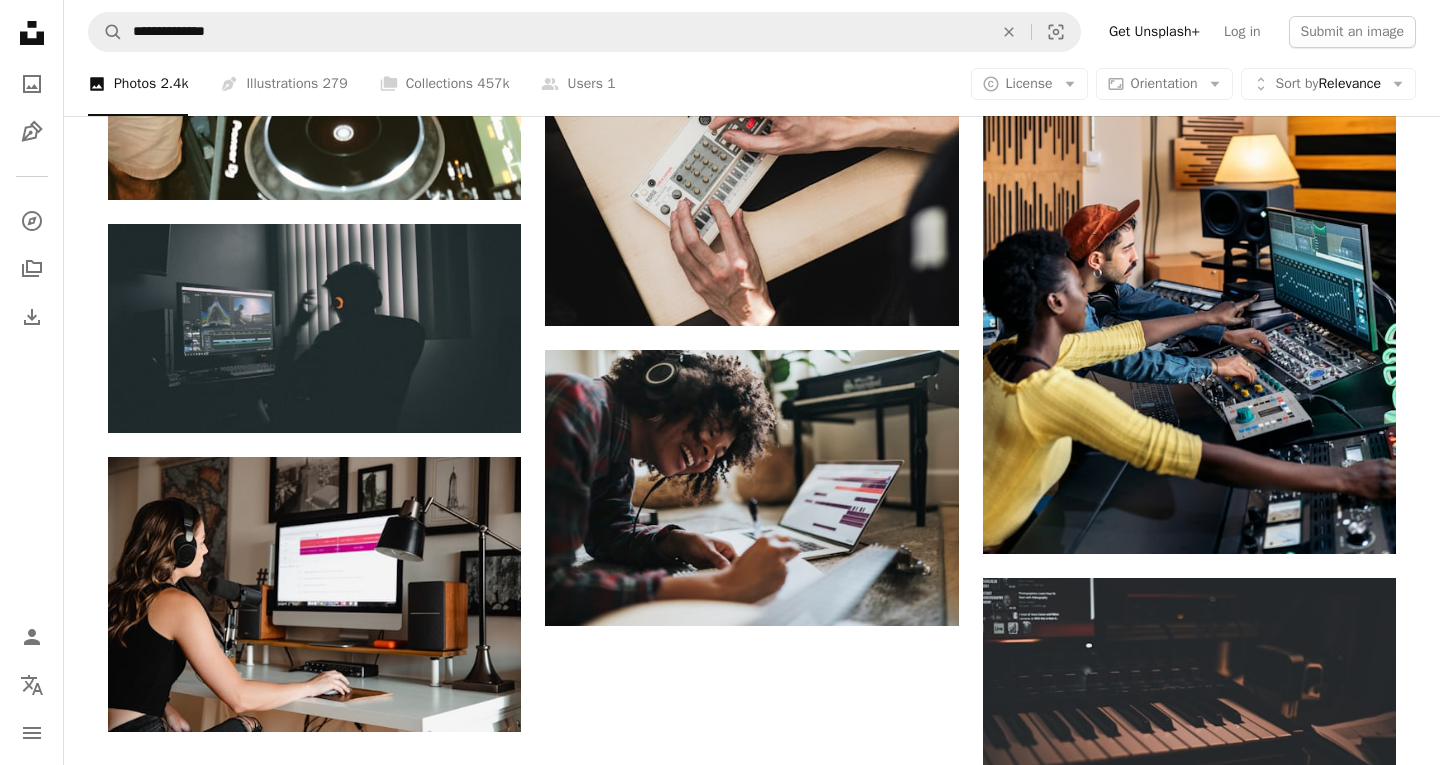 click on "Join Unsplash Already have an account?  Login First name Last name Email Username  (only letters, numbers and underscores) Password  (min. 8 char) Join By joining, you agree to the  Terms  and  Privacy Policy ." at bounding box center (860, 3166) 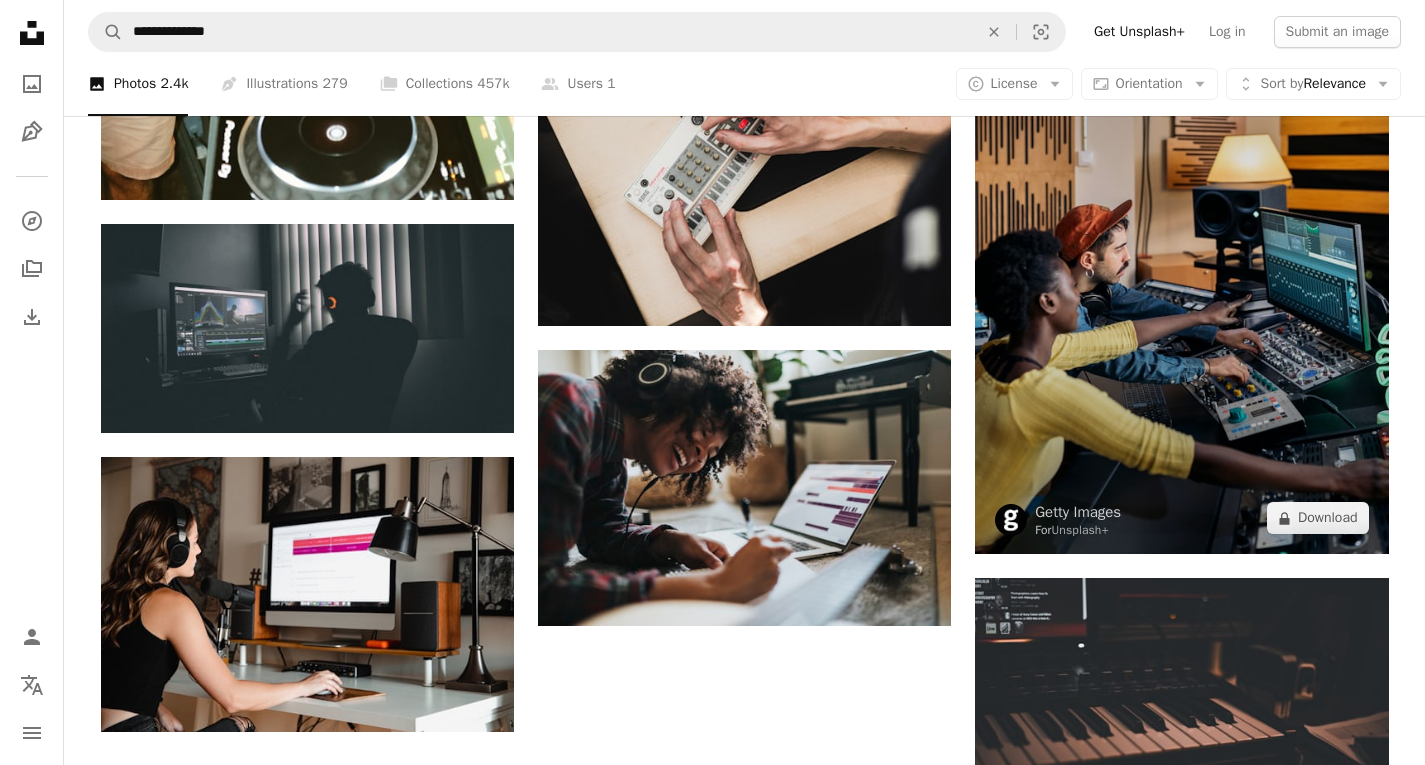 click at bounding box center (1181, 244) 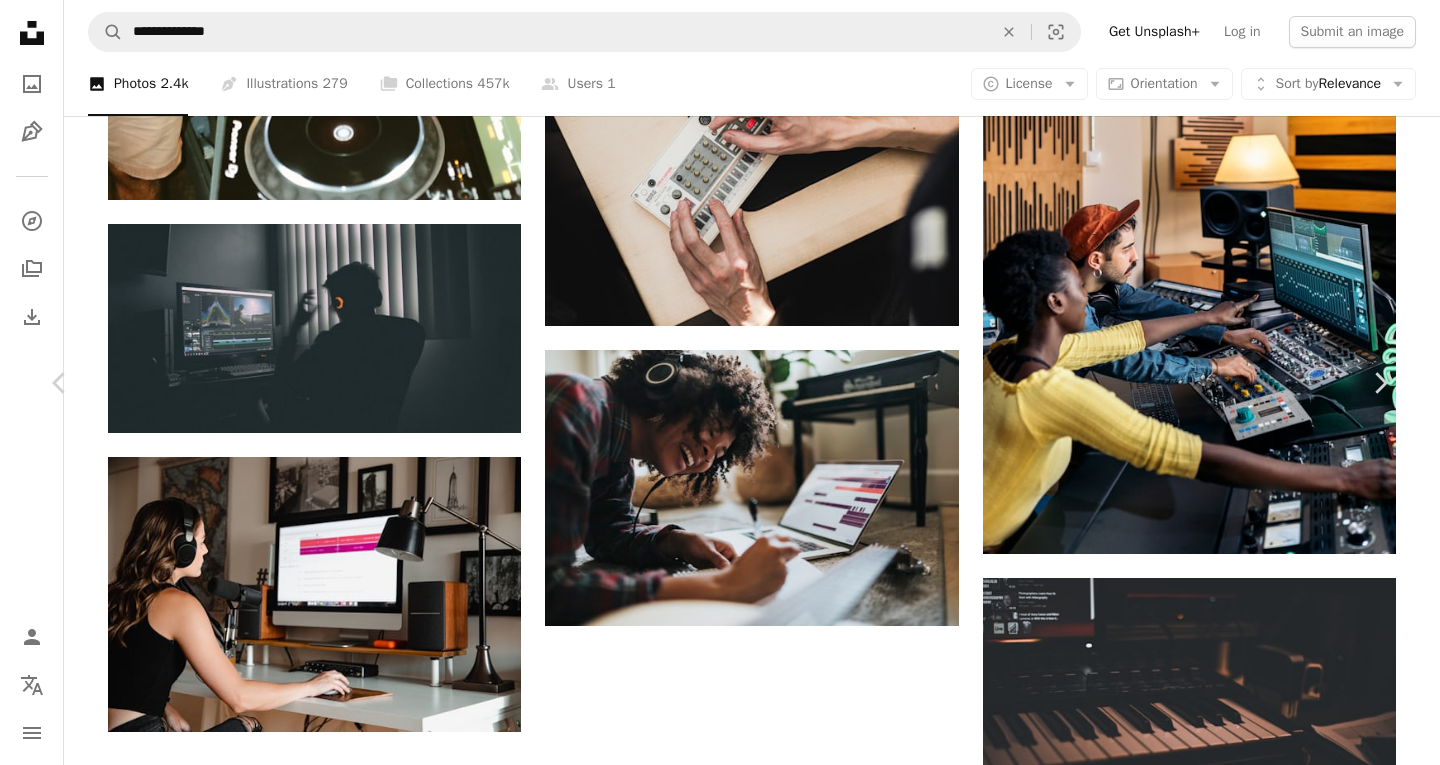 click on "A lock Download" at bounding box center [1229, 2761] 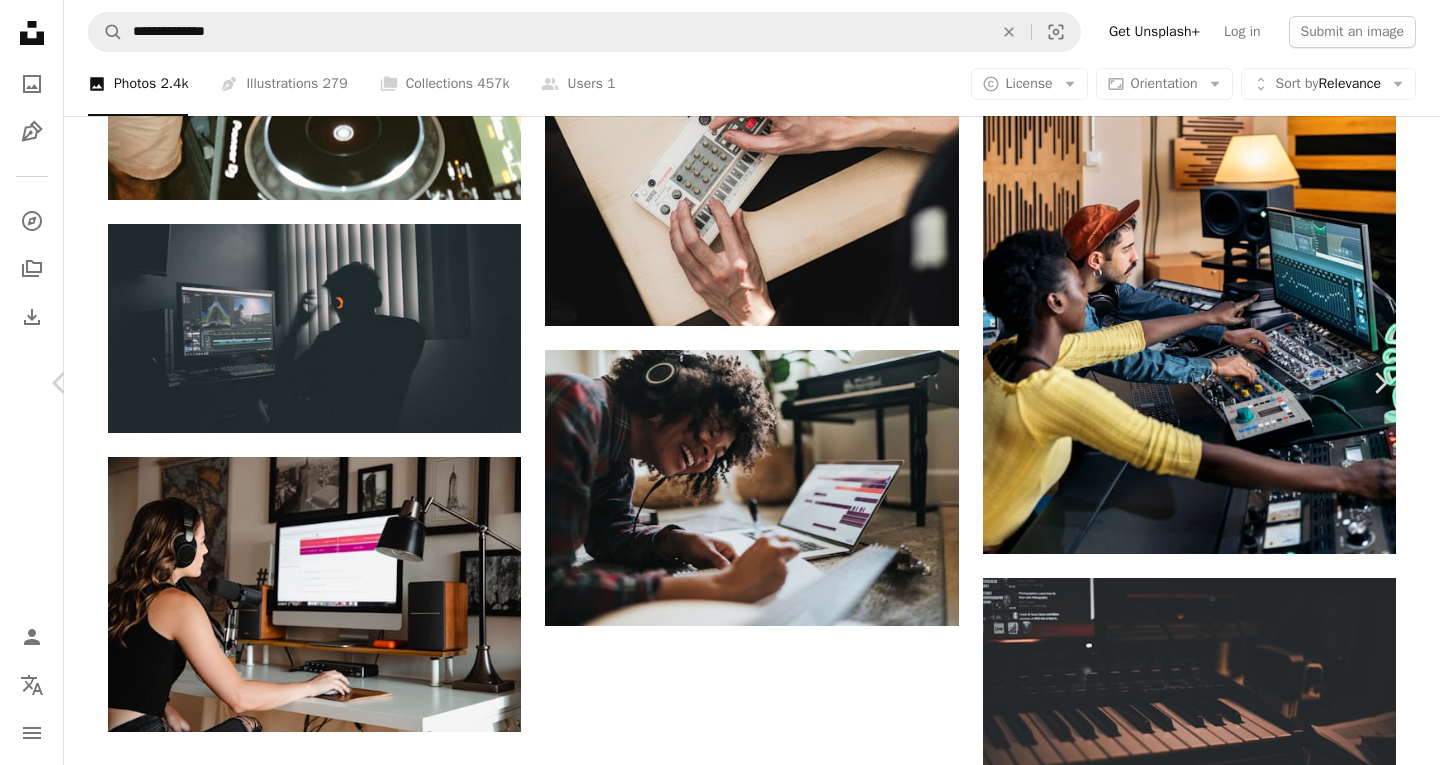 click on "An X shape Premium, ready to use images. Get unlimited access. A plus sign Members-only content added monthly A plus sign Unlimited royalty-free downloads A plus sign Illustrations  New A plus sign Enhanced legal protections yearly 65%  off monthly $20   $7 USD per month * Get  Unsplash+ * When paid annually, billed upfront  $84 Taxes where applicable. Renews automatically. Cancel anytime." at bounding box center (720, 3096) 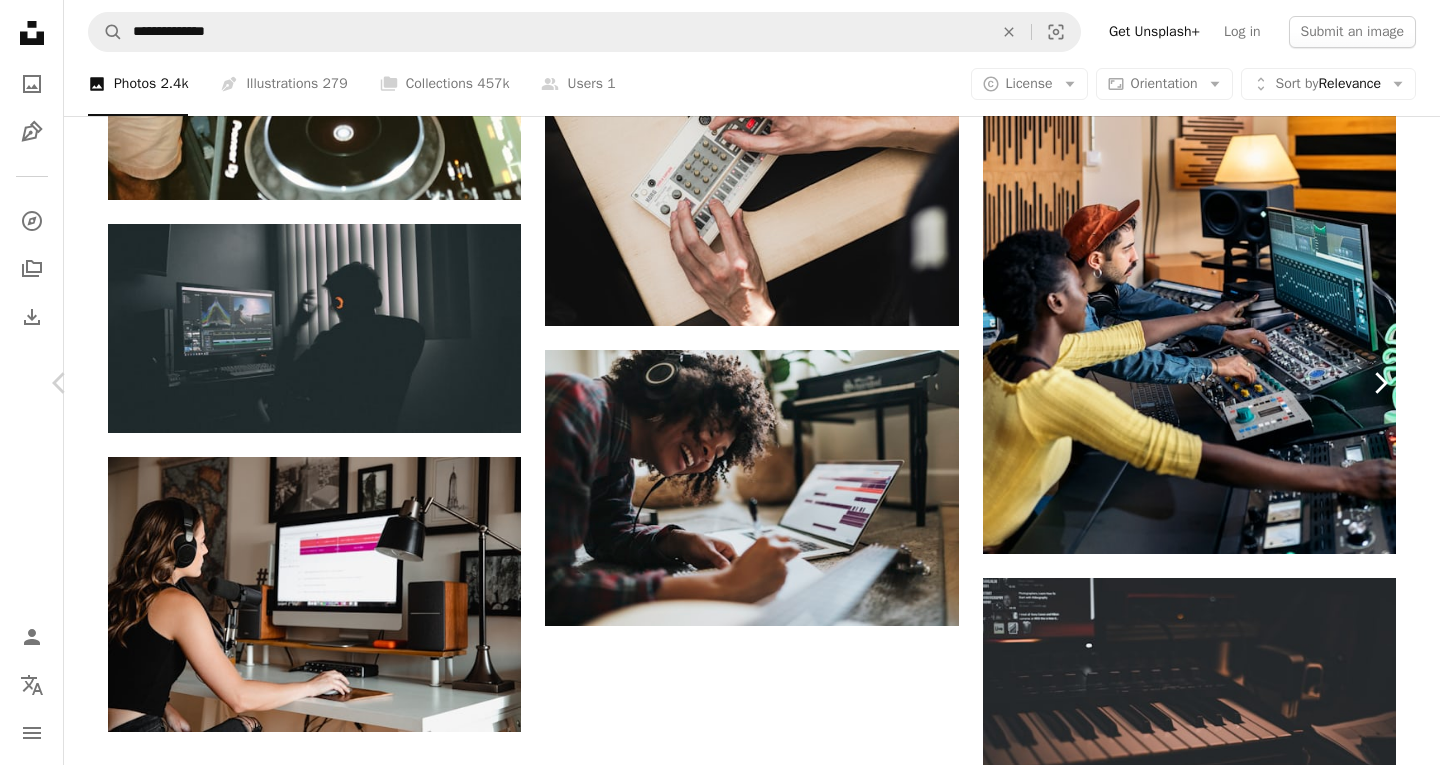 click on "Chevron right" at bounding box center (1380, 383) 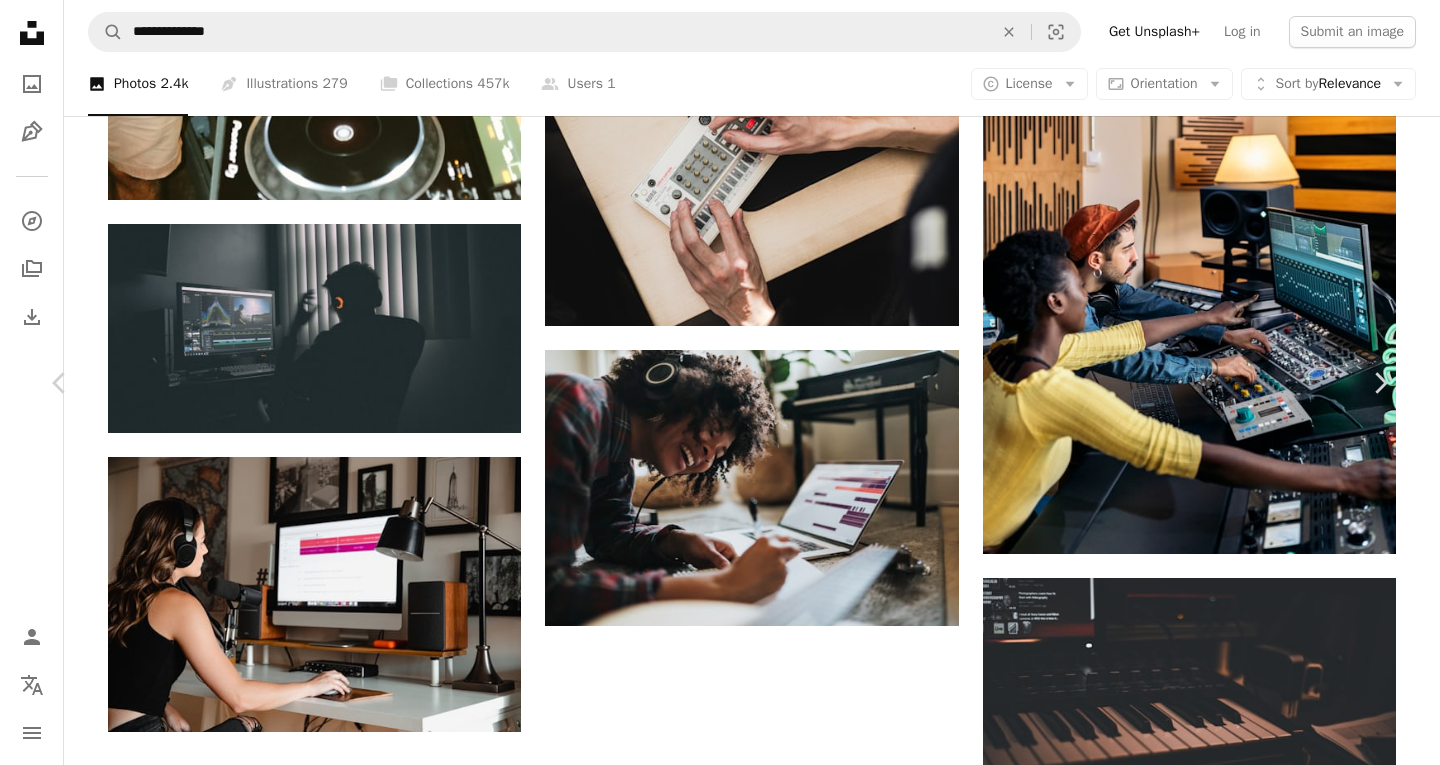 click on "Download free" at bounding box center (1191, 2761) 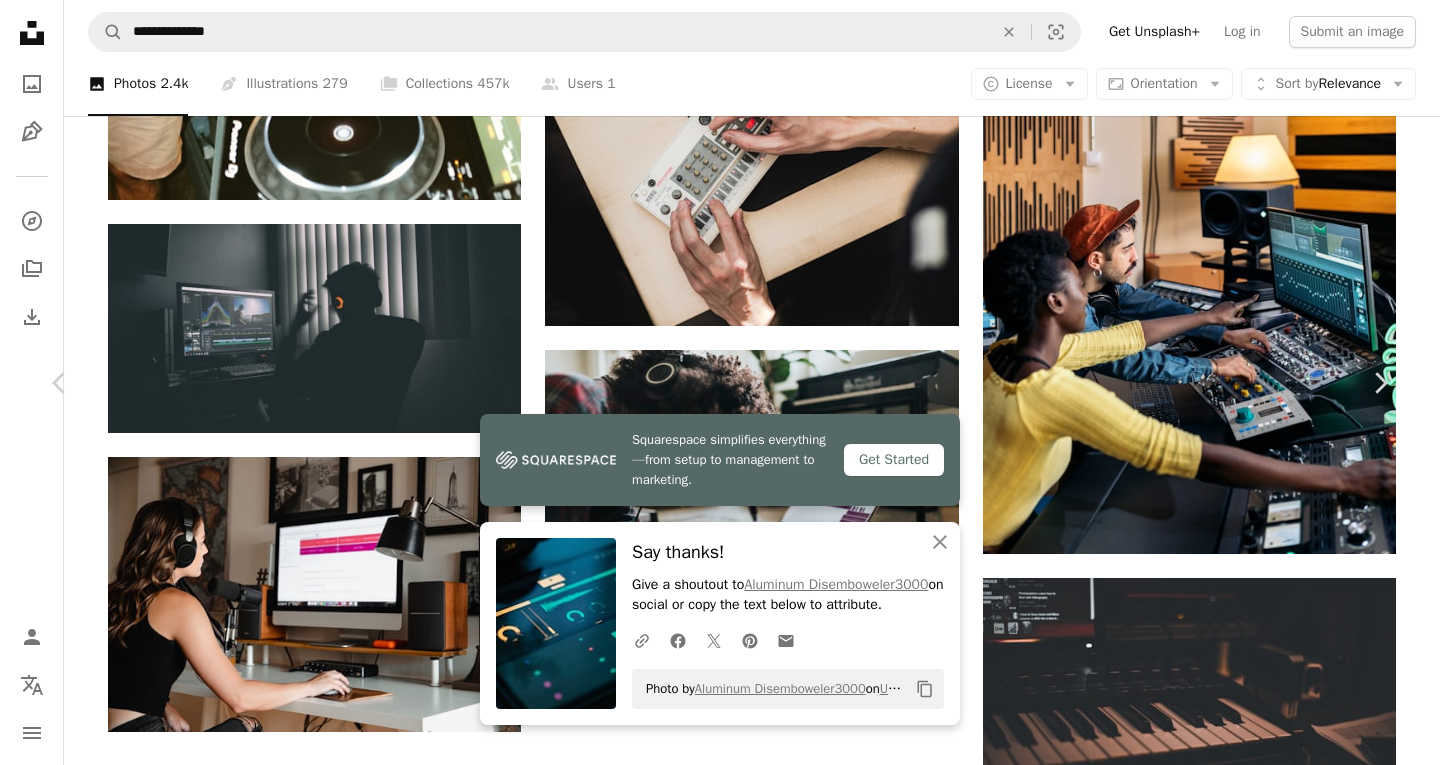 click on "An X shape Chevron left Chevron right Squarespace simplifies everything—from setup to management to marketing. Get Started An X shape Close Say thanks! Give a shoutout to  Aluminum Disemboweler3000  on social or copy the text below to attribute. A URL sharing icon (chains) Facebook icon X (formerly Twitter) icon Pinterest icon An envelope Photo by  Aluminum Disemboweler3000  on  Unsplash
Copy content Aluminum Disemboweler3000 aluminumdisemboweler3000 A heart A plus sign Download free Chevron down Zoom in Views 1,405,514 Downloads 9,761 Featured in Photos ,  Business & Work A forward-right arrow Share Info icon Info More Actions Calendar outlined Published on  July 27, 2022 Camera Hasselblad, X1D II 50C Safety Free to use under the  Unsplash License dark music computer phone mobile phone electronics cell phone tablet computer Creative Commons images Browse premium related images on iStock  |  Save 20% with code UNSPLASH20 View more on iStock  ↗ Related images A heart A plus sign Arrow pointing down" at bounding box center [720, 3096] 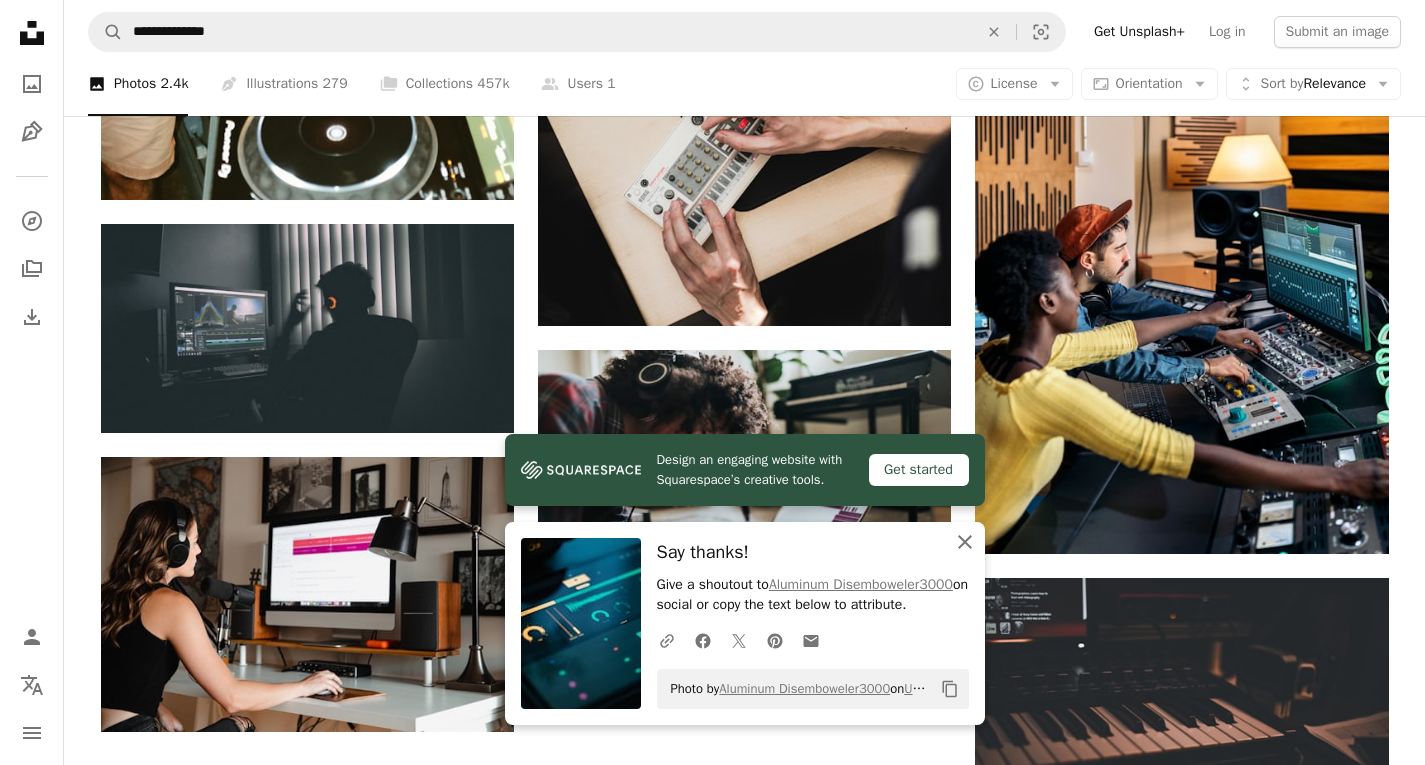 click on "An X shape" 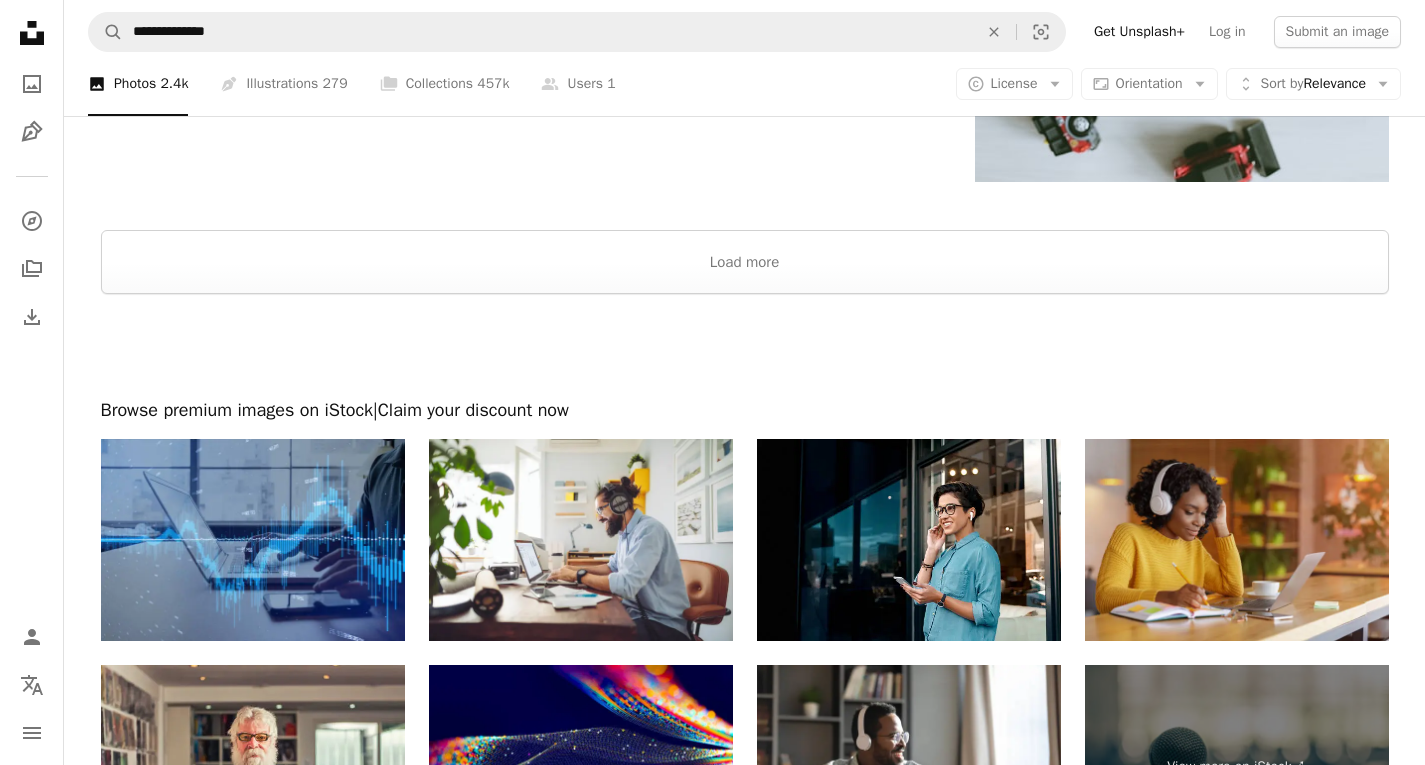 scroll, scrollTop: 3644, scrollLeft: 0, axis: vertical 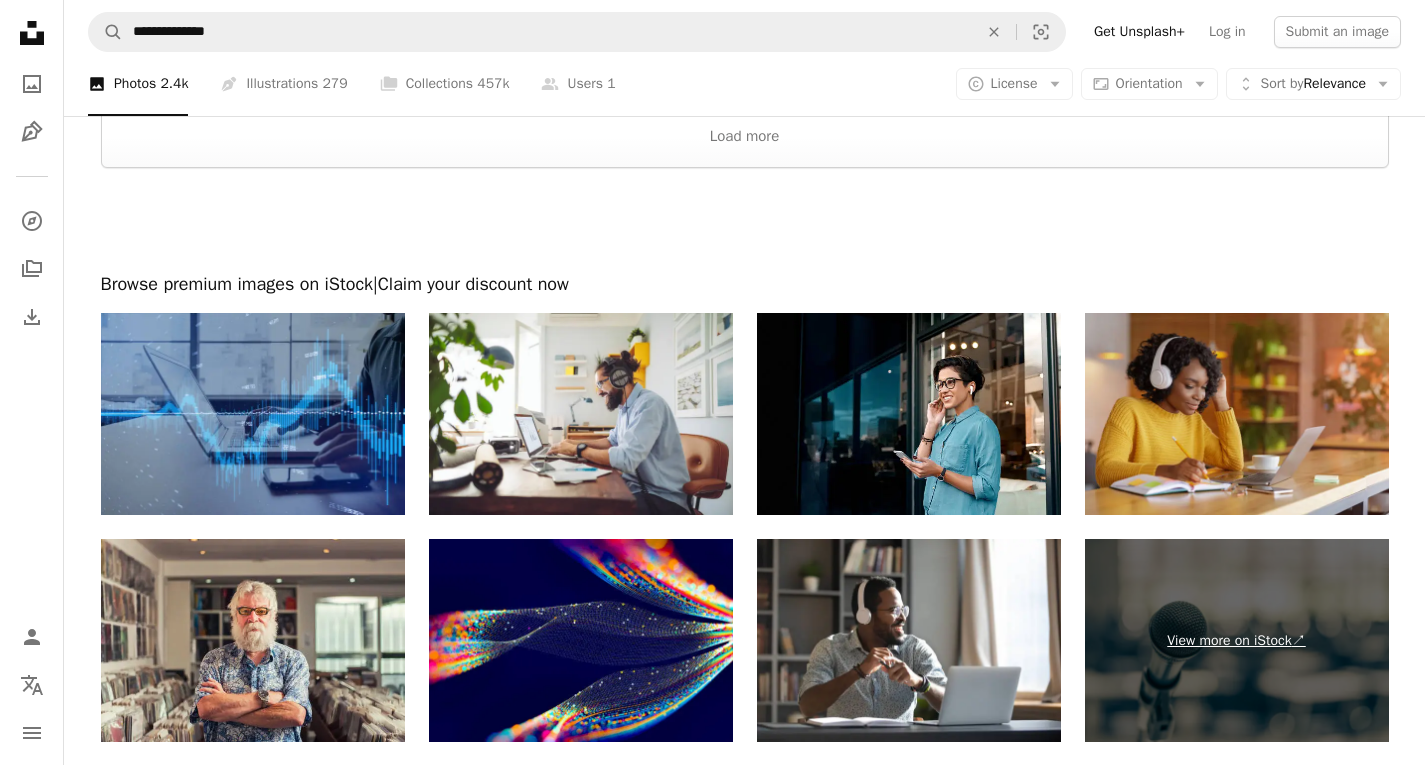 click on "View more on iStock  ↗" at bounding box center [1237, 640] 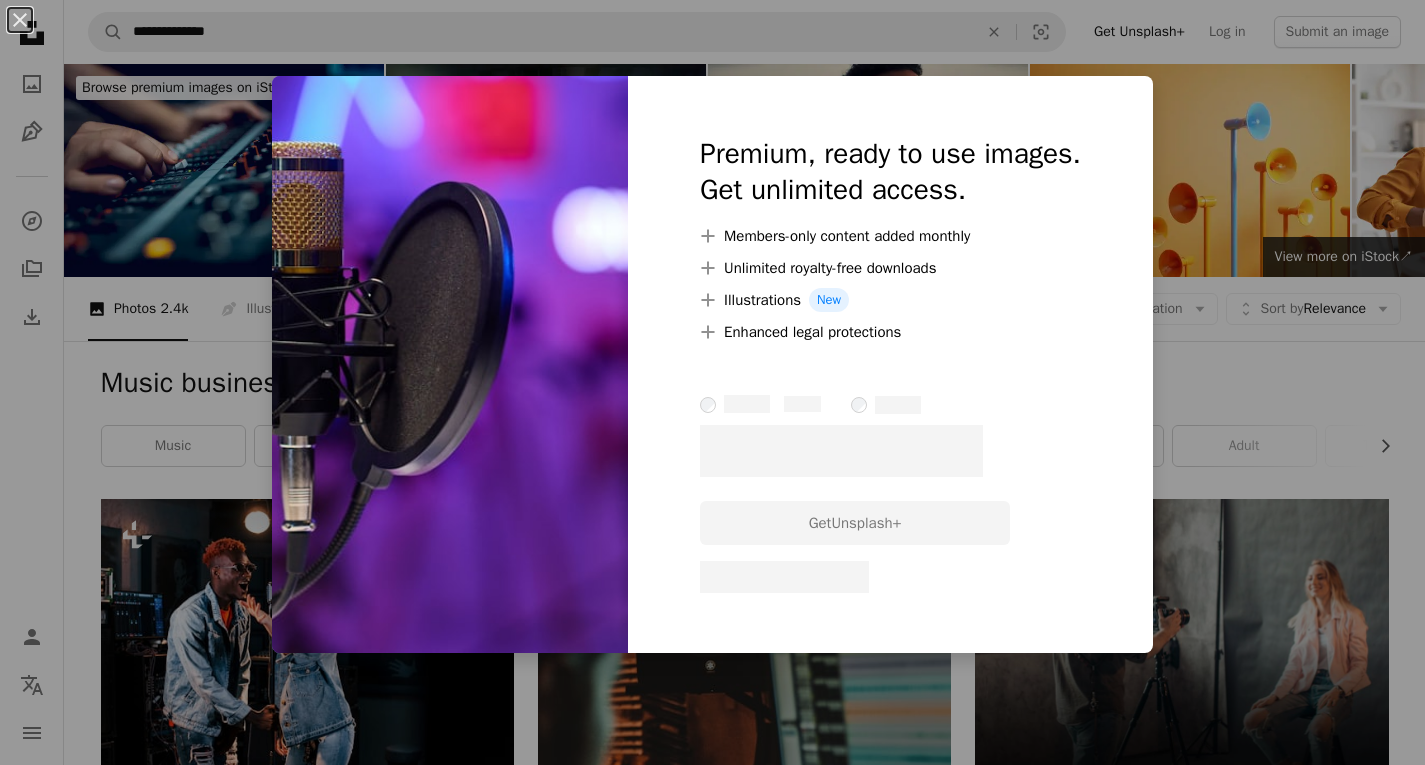 scroll, scrollTop: 5671, scrollLeft: 0, axis: vertical 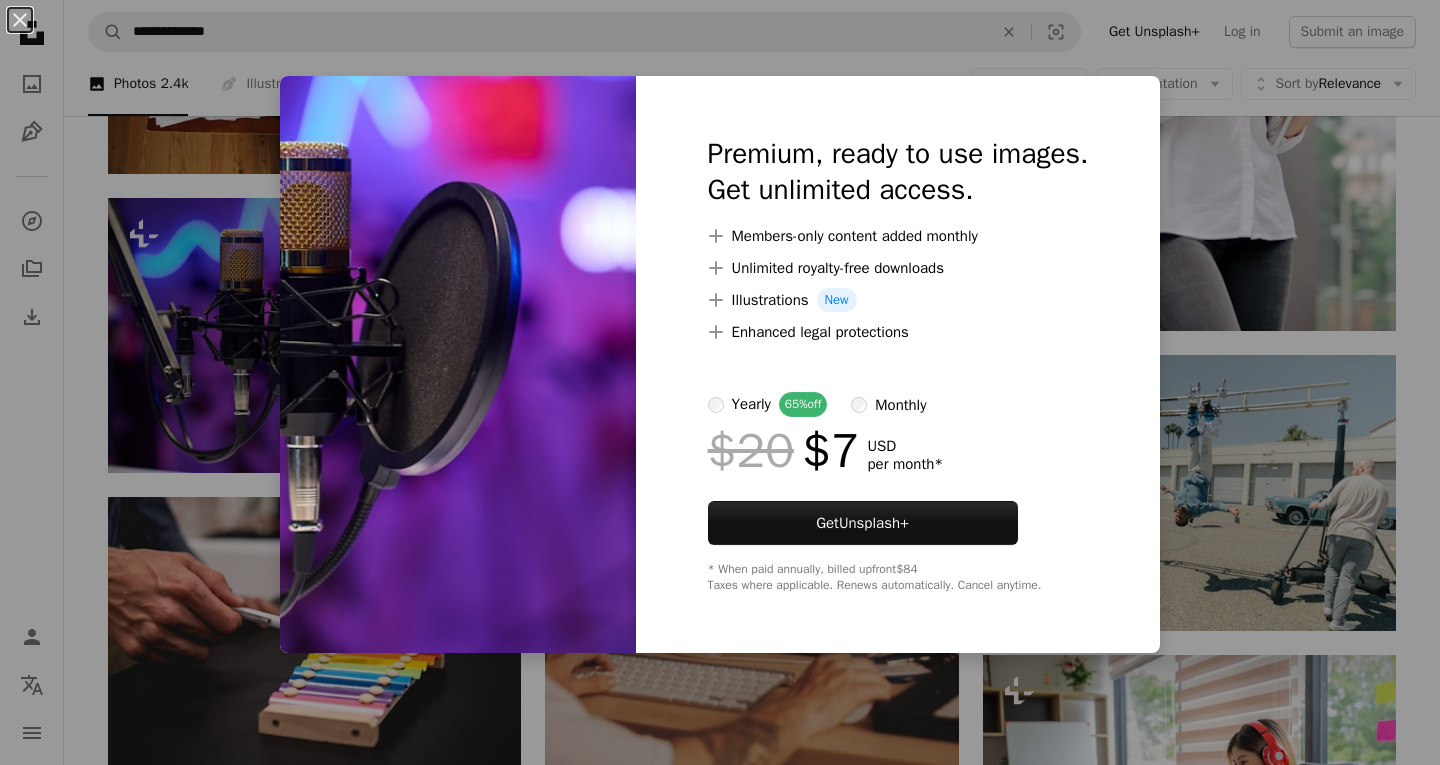 click on "An X shape Premium, ready to use images. Get unlimited access. A plus sign Members-only content added monthly A plus sign Unlimited royalty-free downloads A plus sign Illustrations  New A plus sign Enhanced legal protections yearly 65%  off monthly $20   $7 USD per month * Get  Unsplash+ * When paid annually, billed upfront  $84 Taxes where applicable. Renews automatically. Cancel anytime." at bounding box center (720, 382) 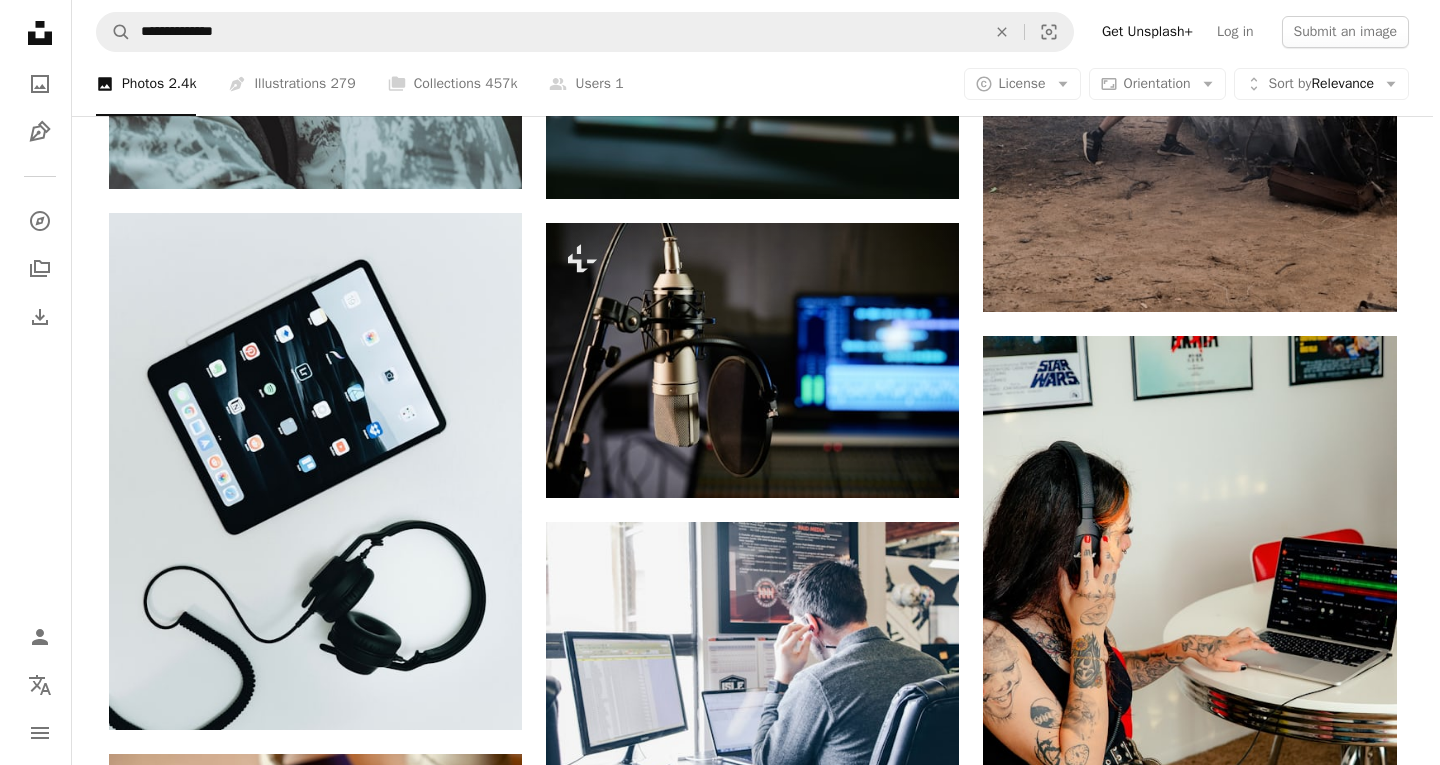 scroll, scrollTop: 6916, scrollLeft: 0, axis: vertical 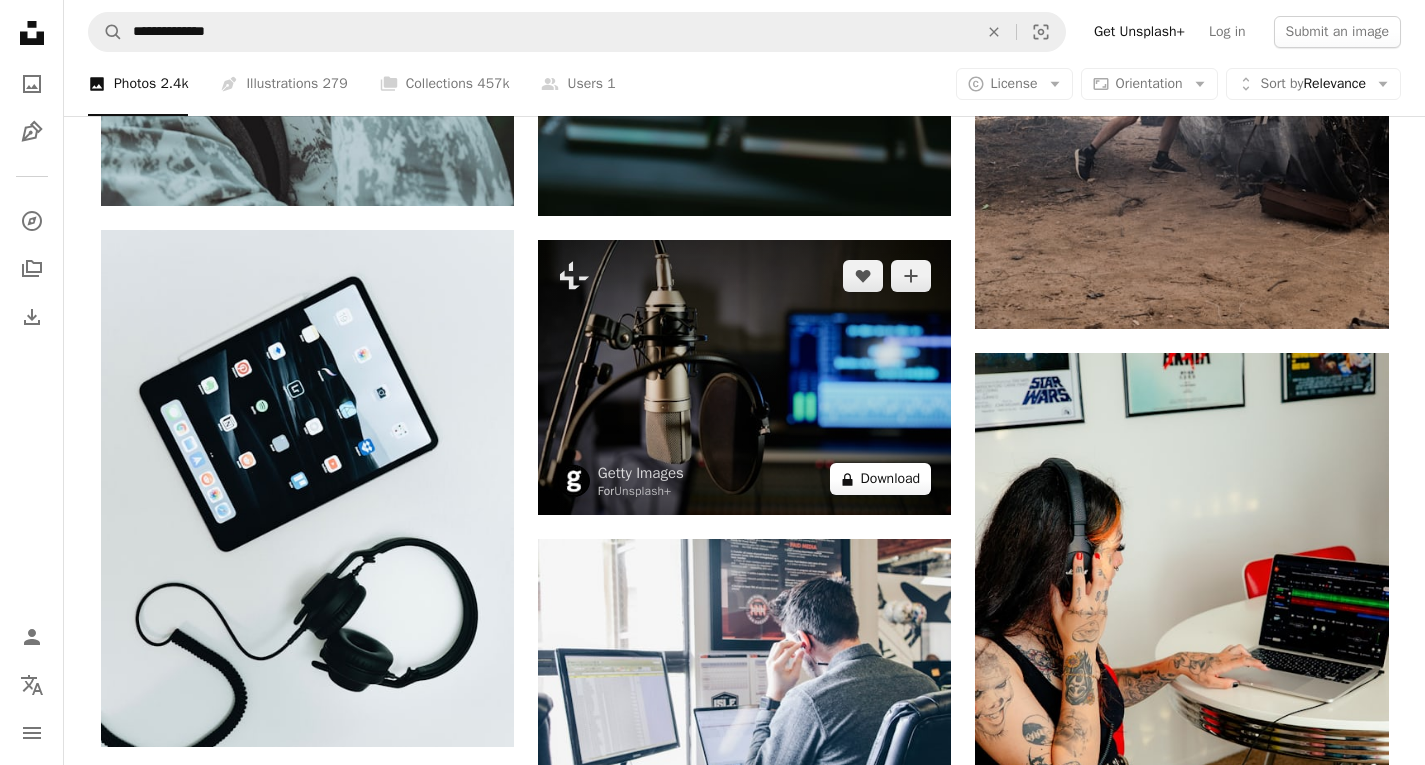 click on "A lock Download" at bounding box center (881, 479) 